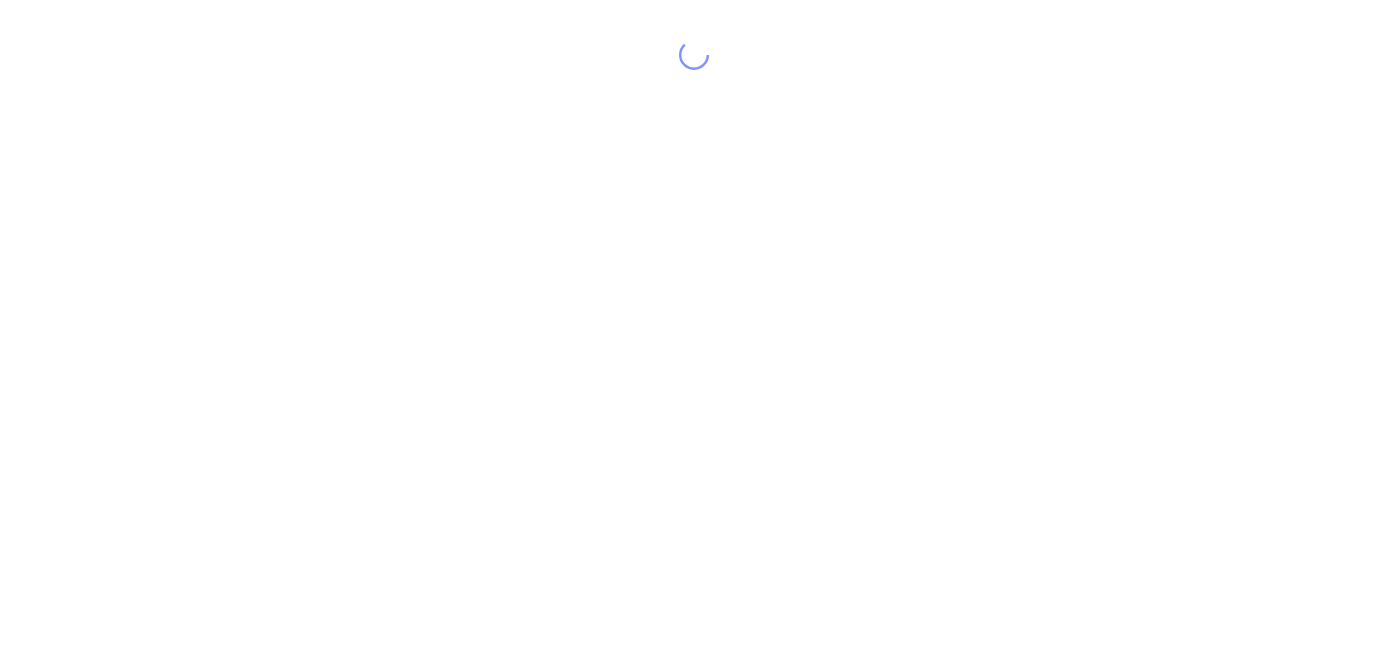 scroll, scrollTop: 0, scrollLeft: 0, axis: both 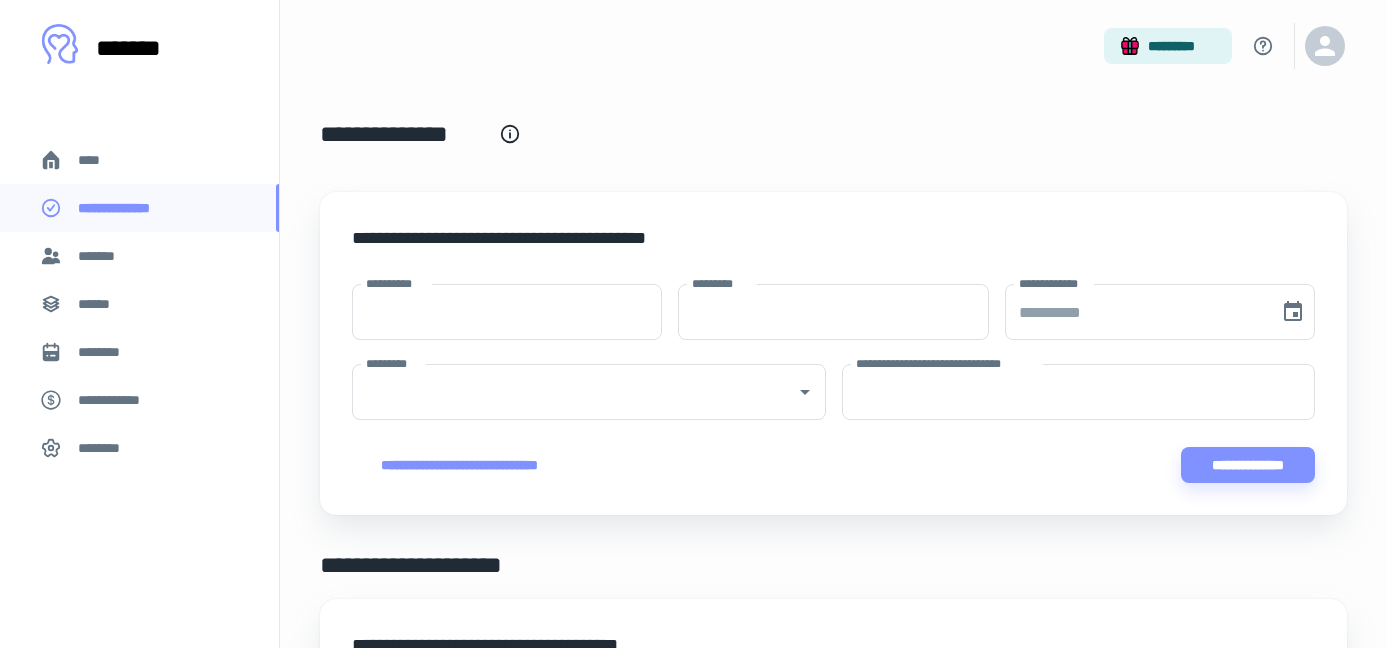 click on "*******" at bounding box center (100, 256) 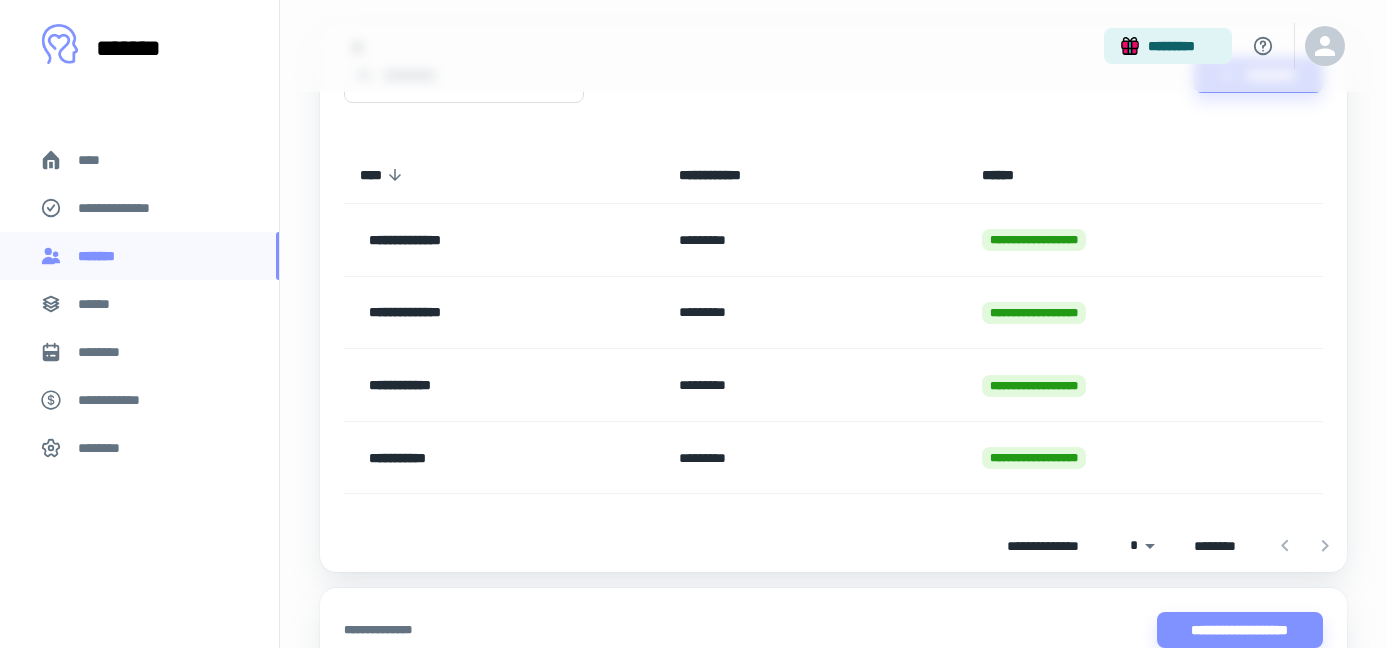 scroll, scrollTop: 179, scrollLeft: 0, axis: vertical 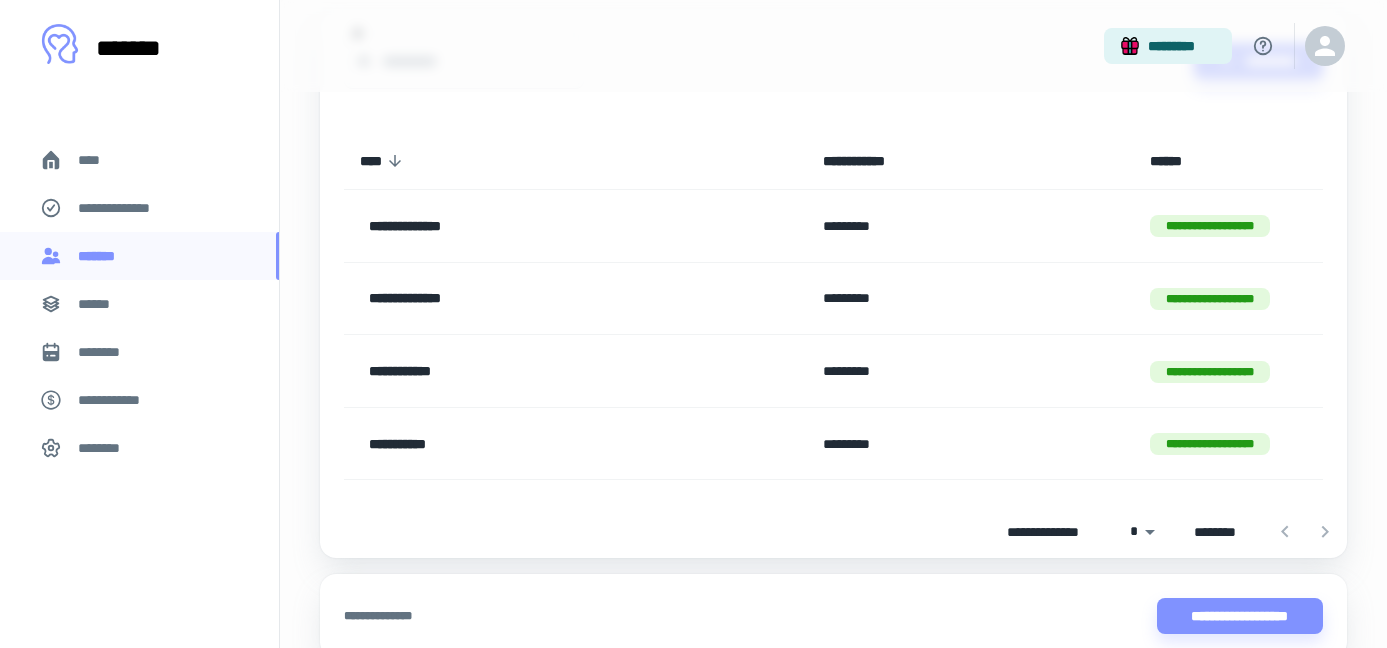 drag, startPoint x: 449, startPoint y: 368, endPoint x: 412, endPoint y: 367, distance: 37.01351 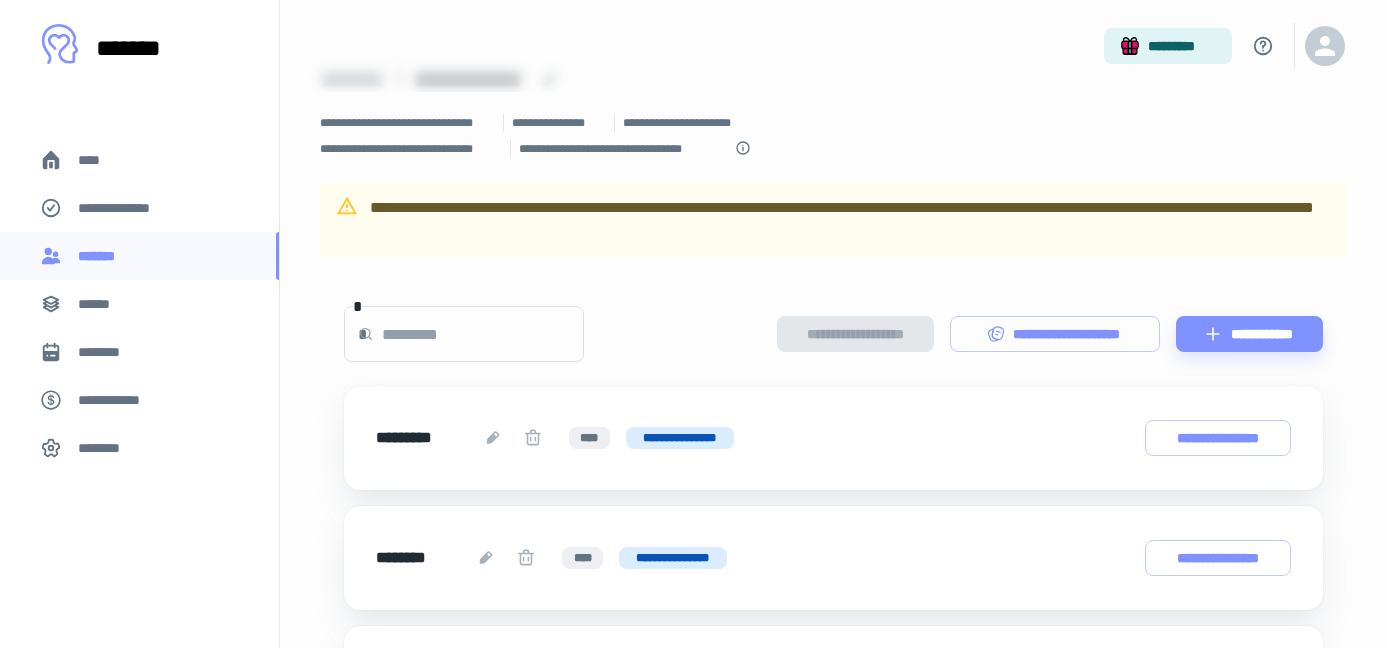scroll, scrollTop: 62, scrollLeft: 0, axis: vertical 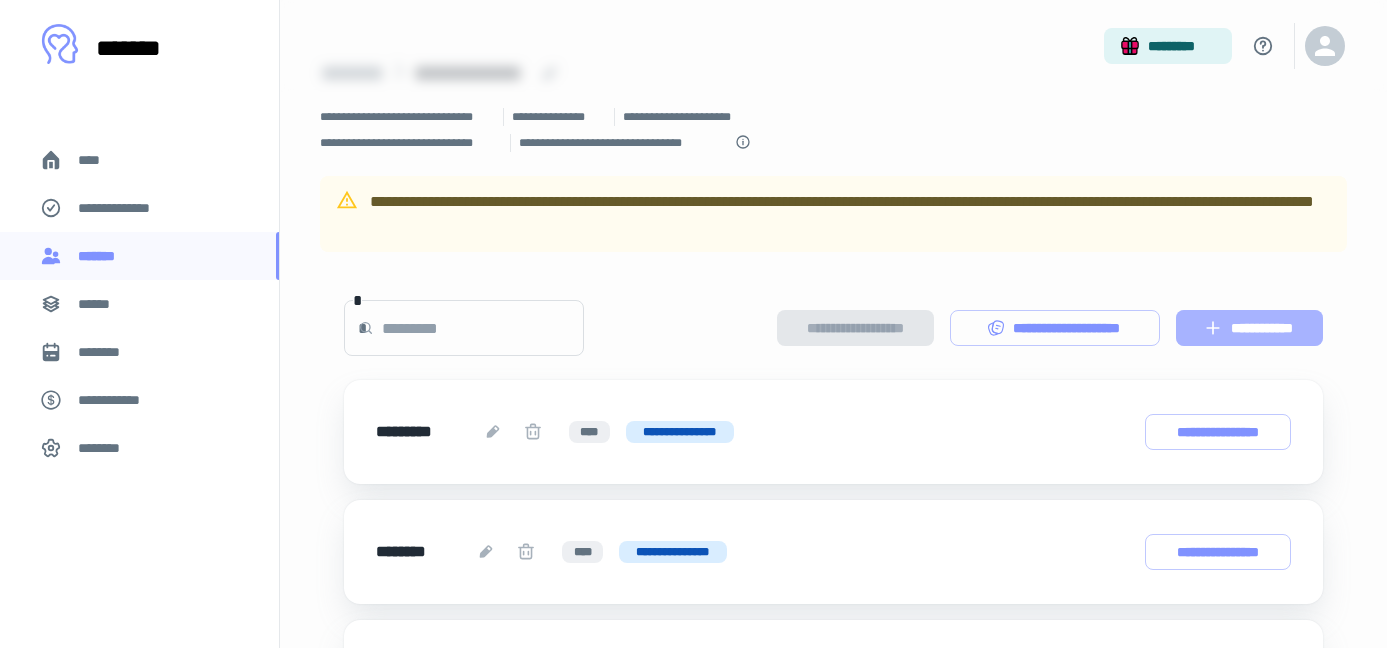 click on "**********" at bounding box center [1249, 328] 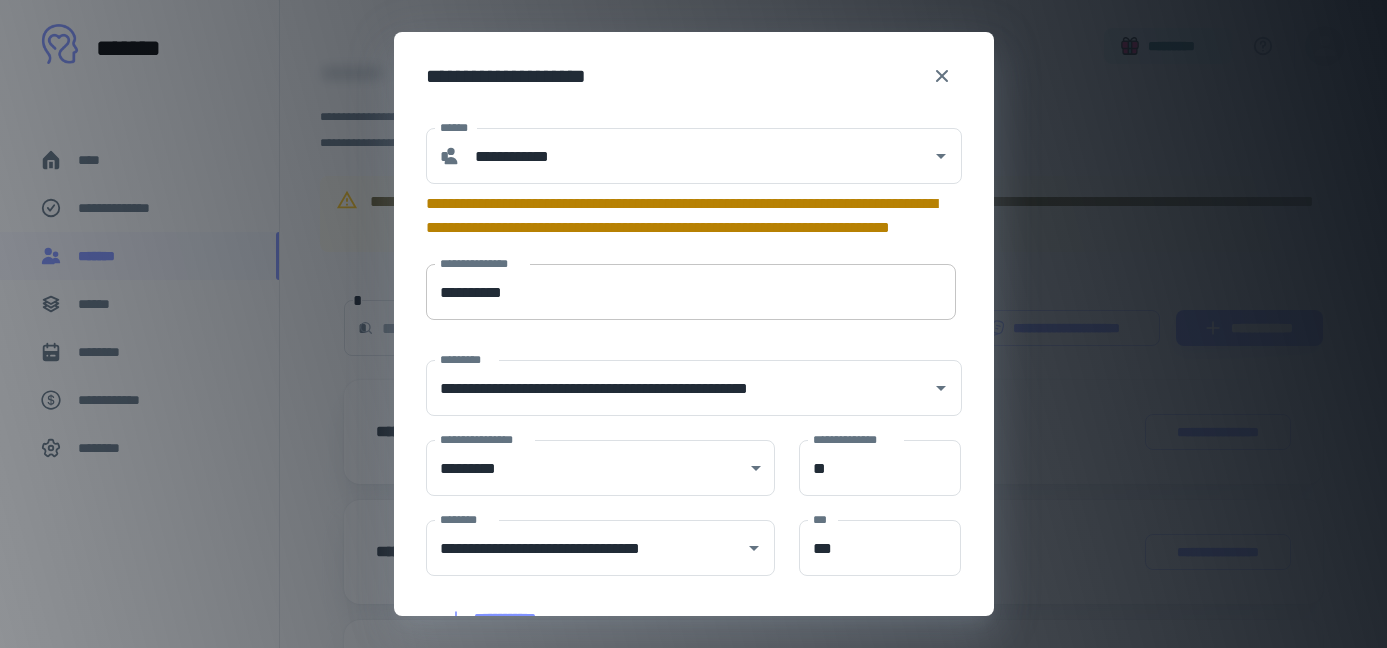 click on "**********" at bounding box center [691, 292] 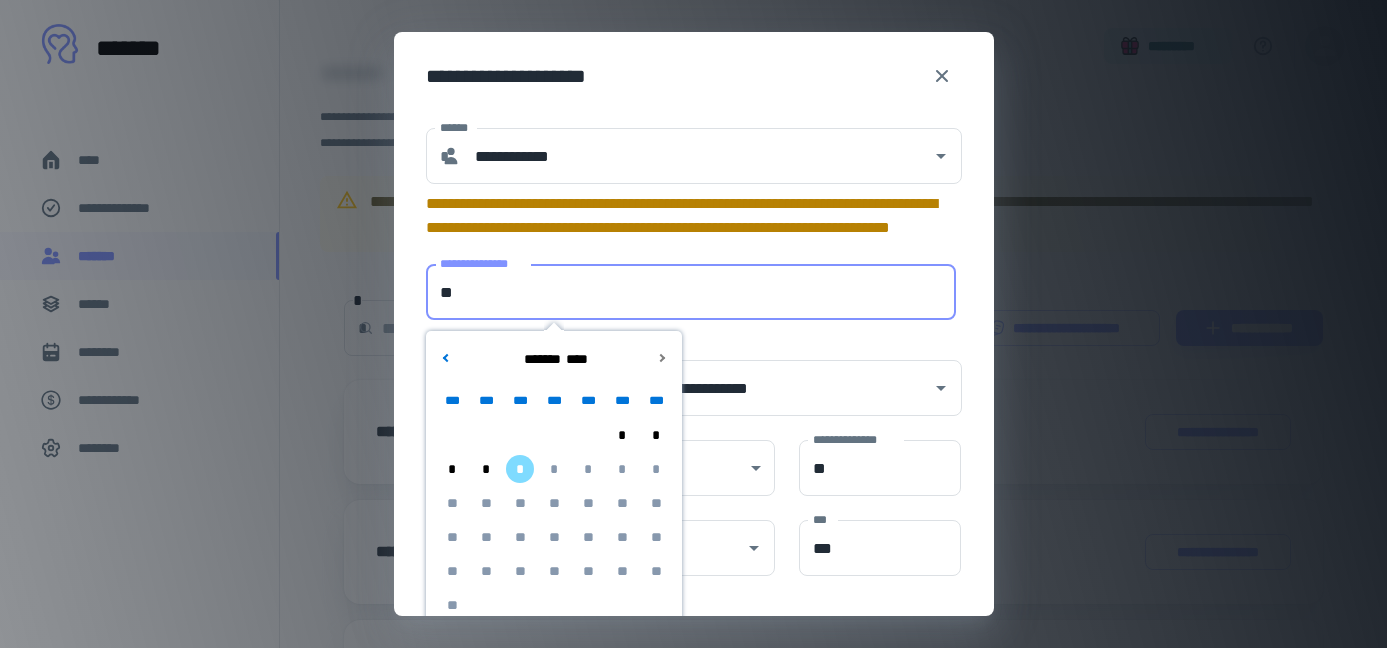 type on "*" 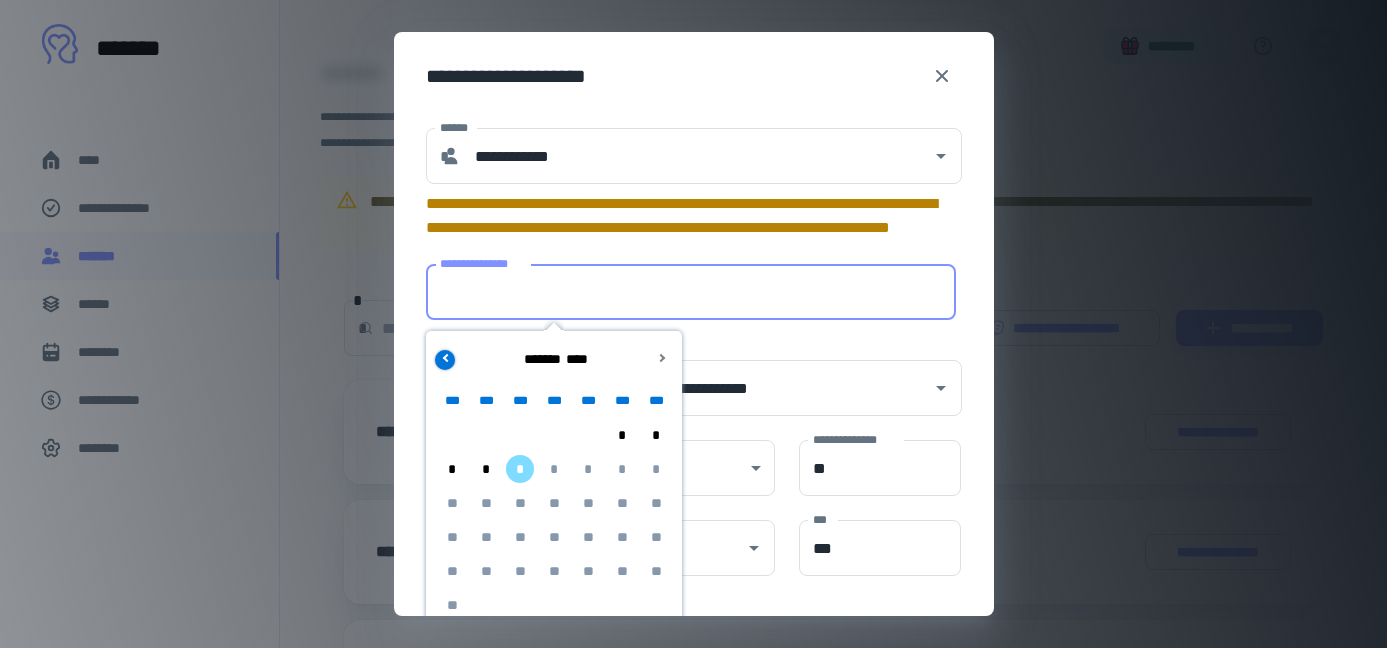 click at bounding box center [446, 357] 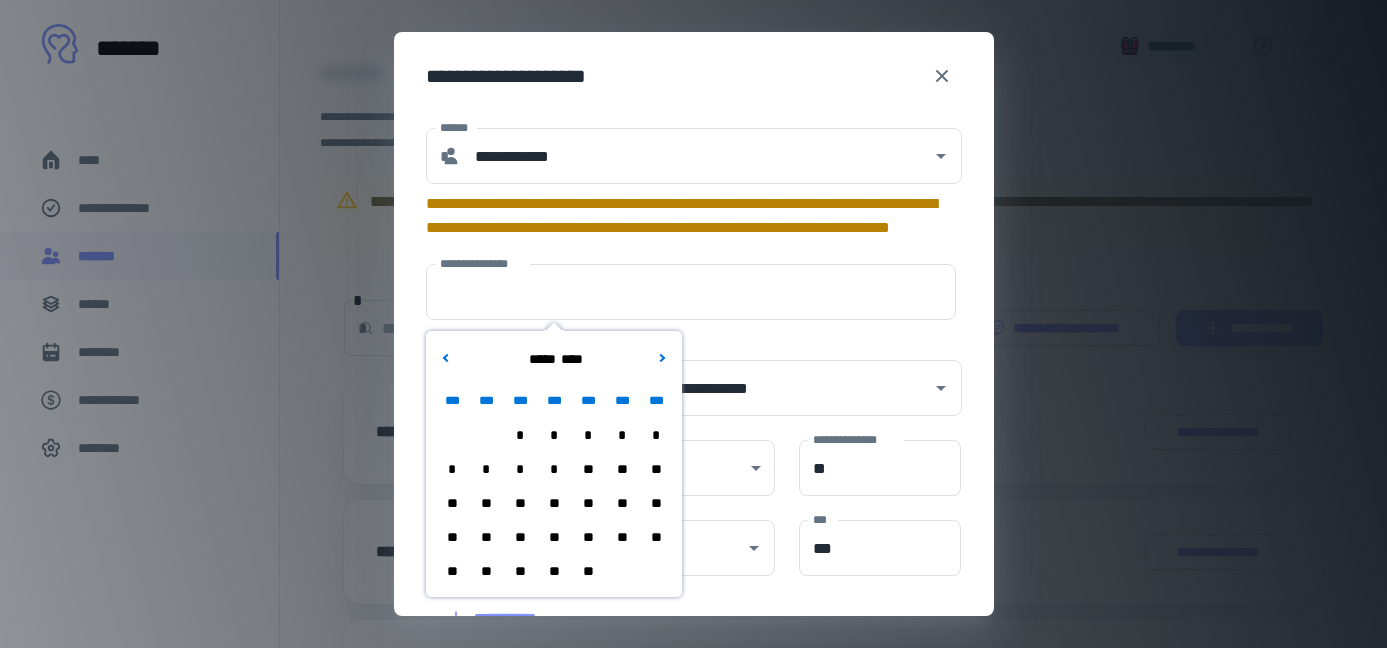 click on "**" at bounding box center (588, 537) 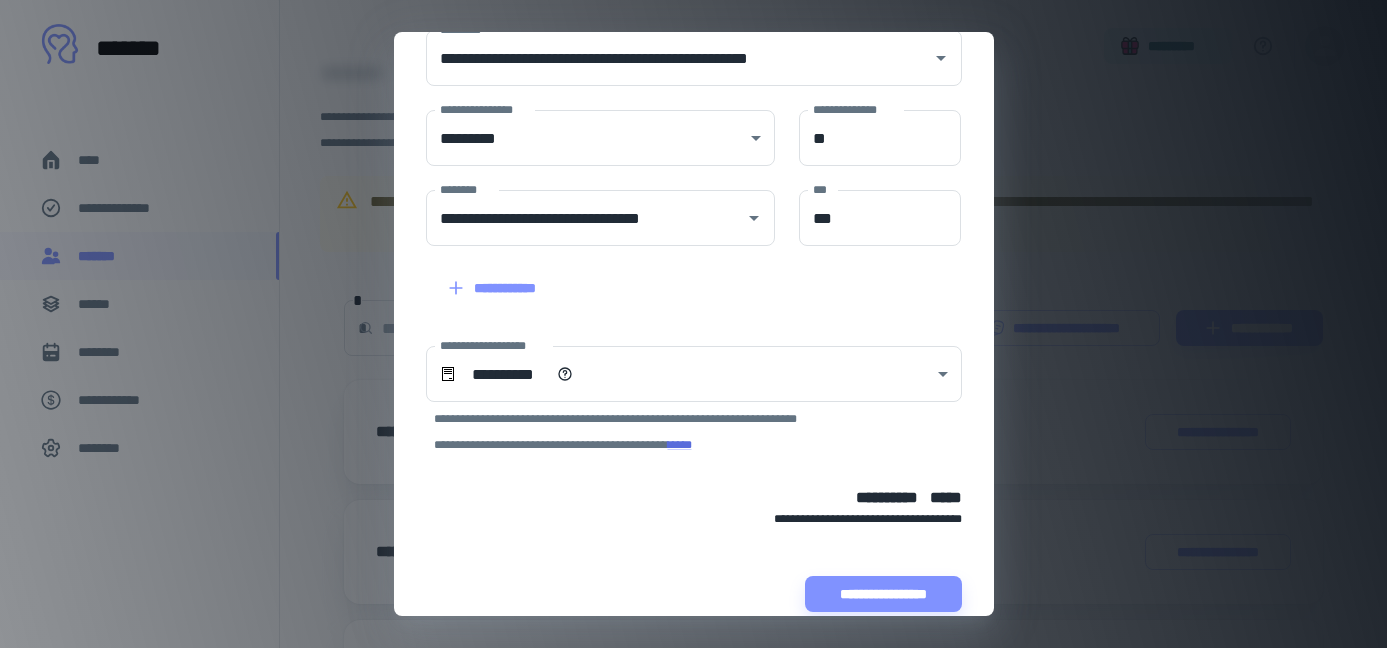 scroll, scrollTop: 358, scrollLeft: 0, axis: vertical 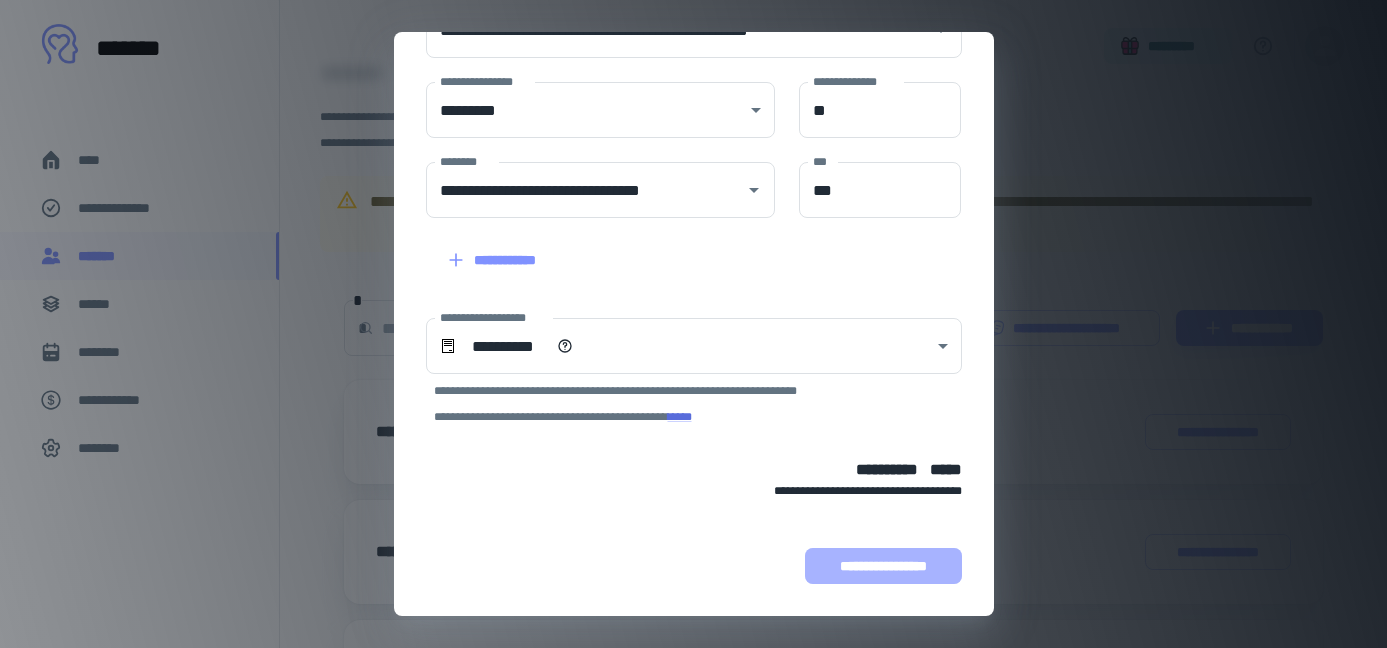 click on "**********" at bounding box center (883, 566) 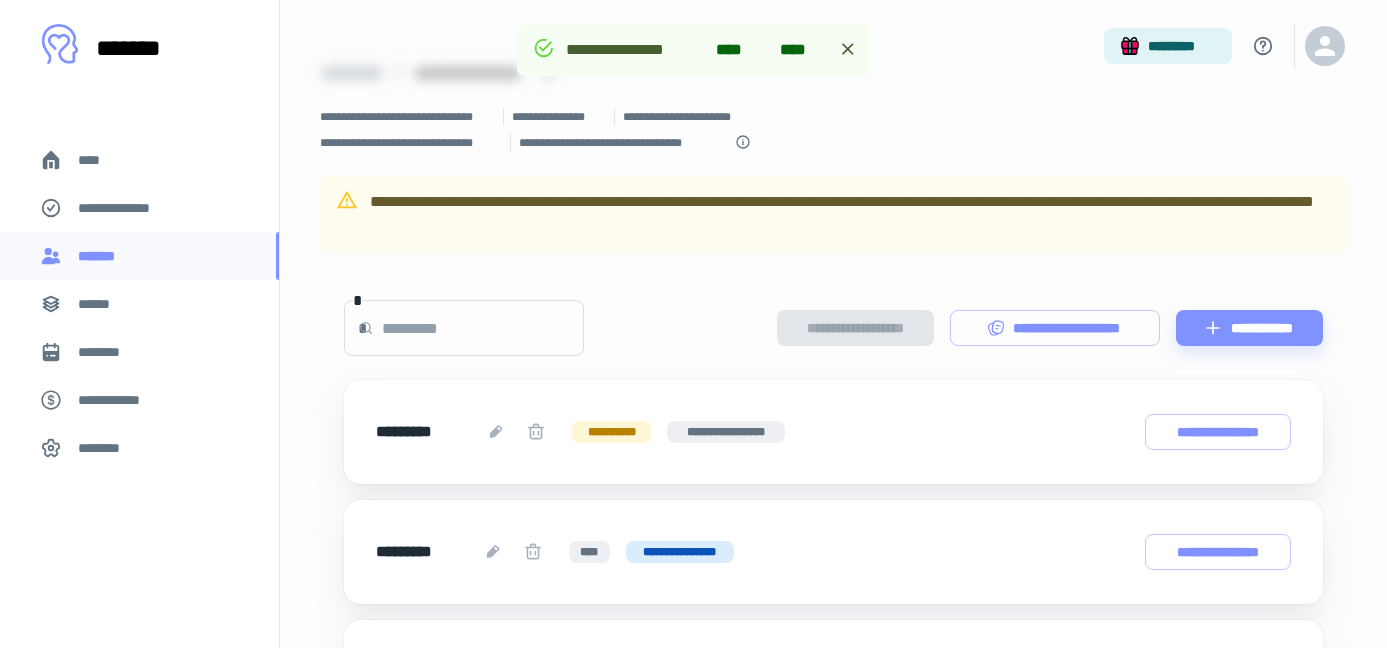 scroll, scrollTop: 484, scrollLeft: 0, axis: vertical 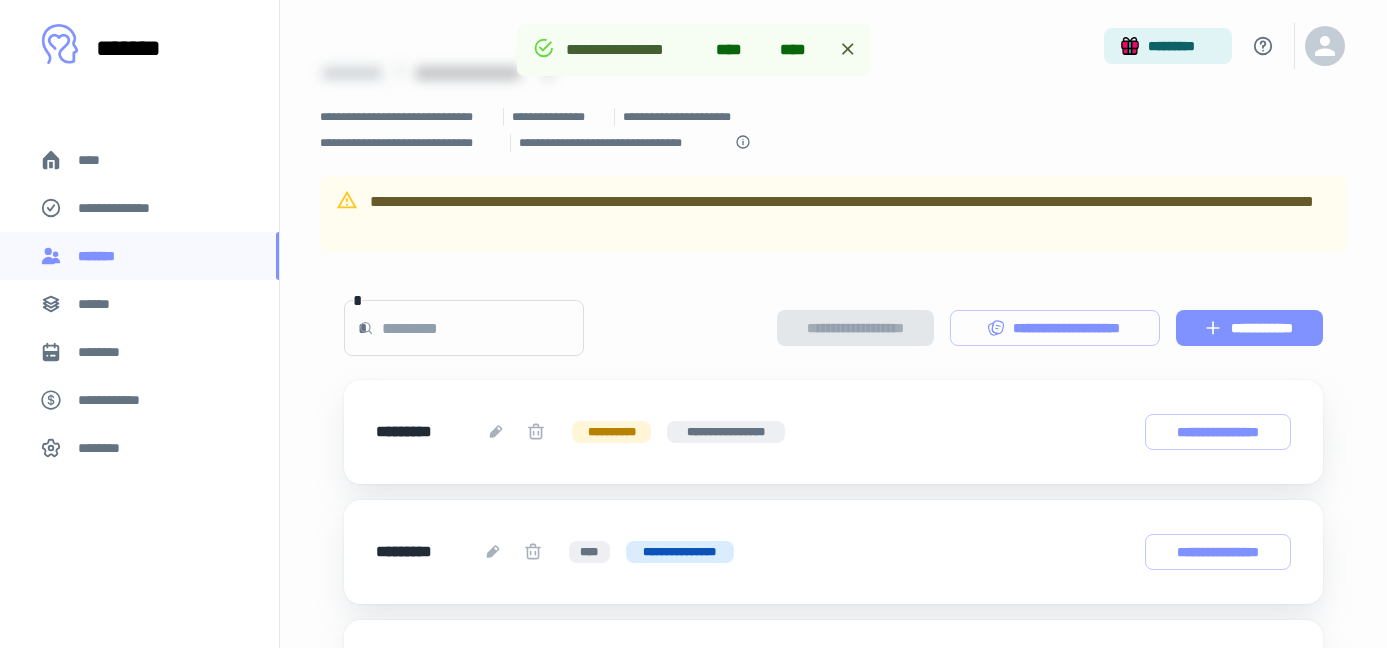 click on "**********" at bounding box center [1249, 328] 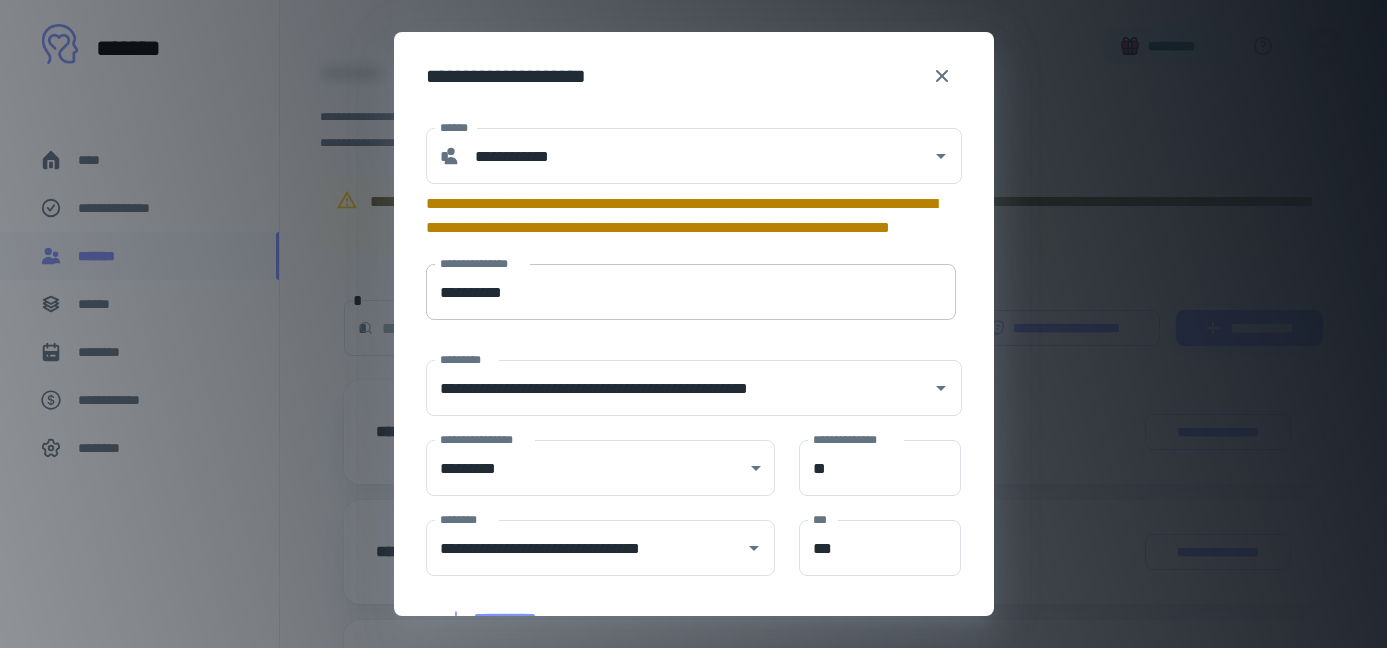 click on "**********" at bounding box center (691, 292) 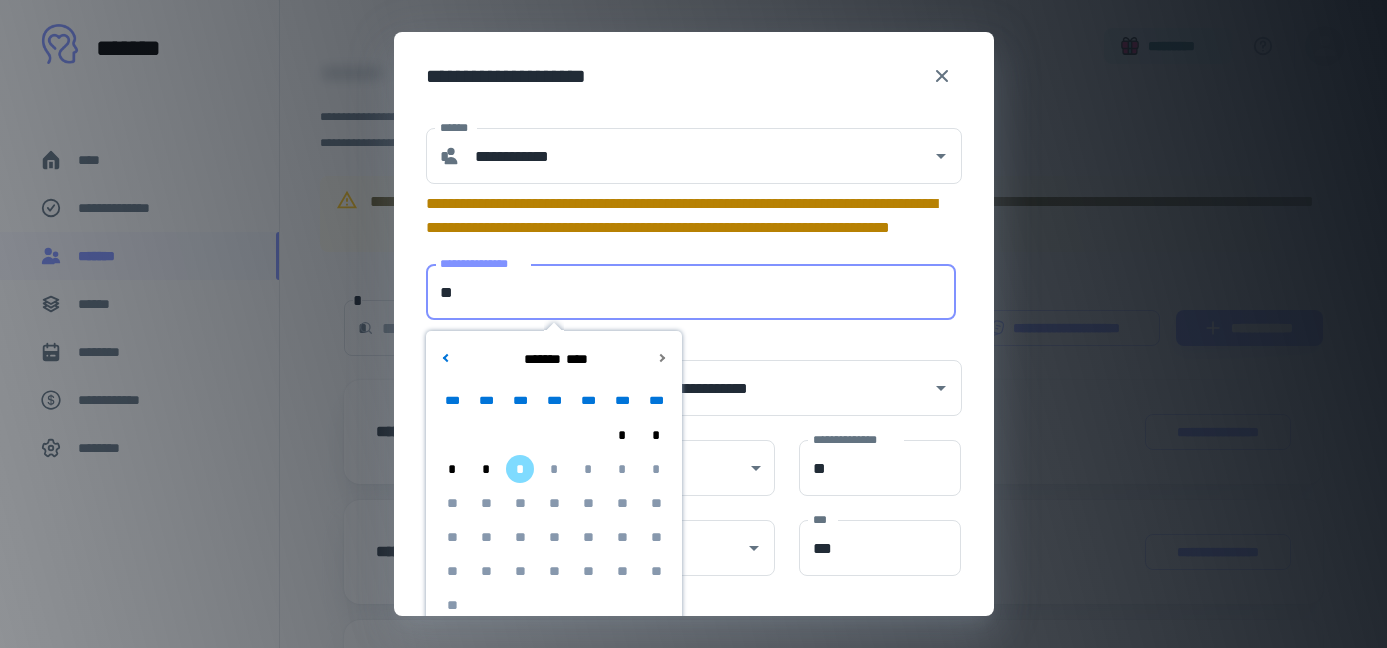 type on "*" 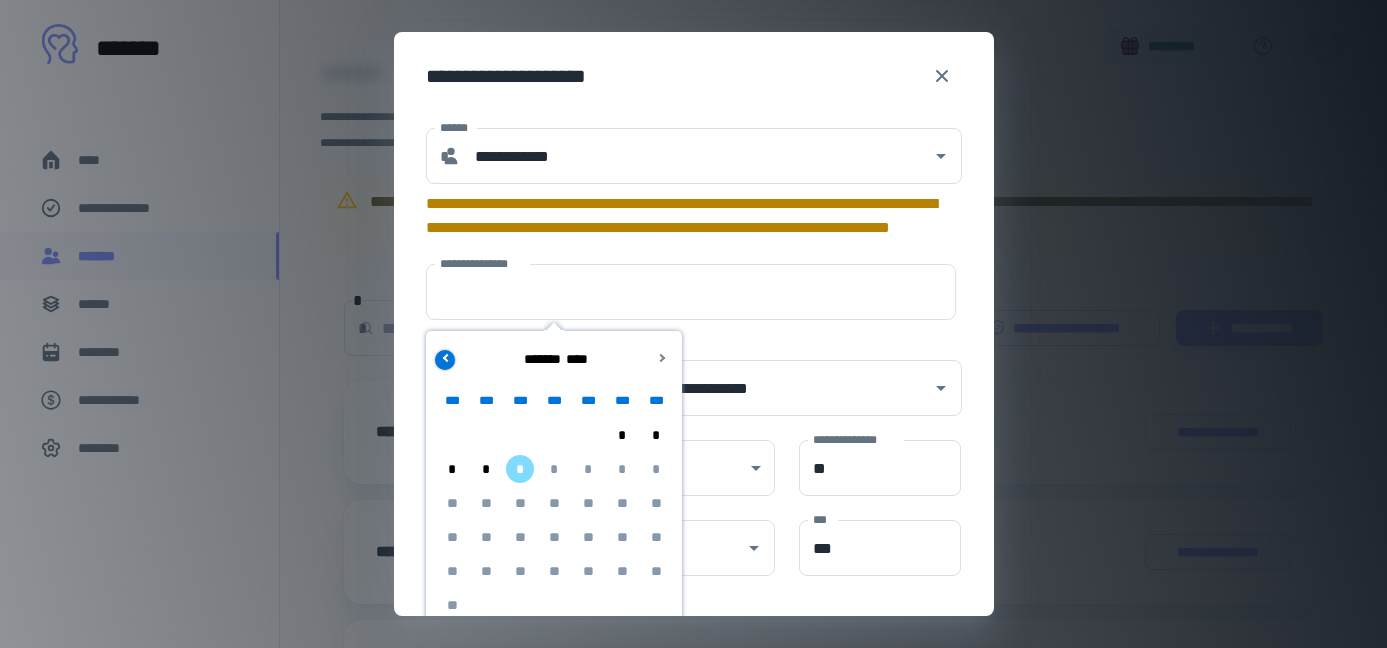 click at bounding box center [445, 360] 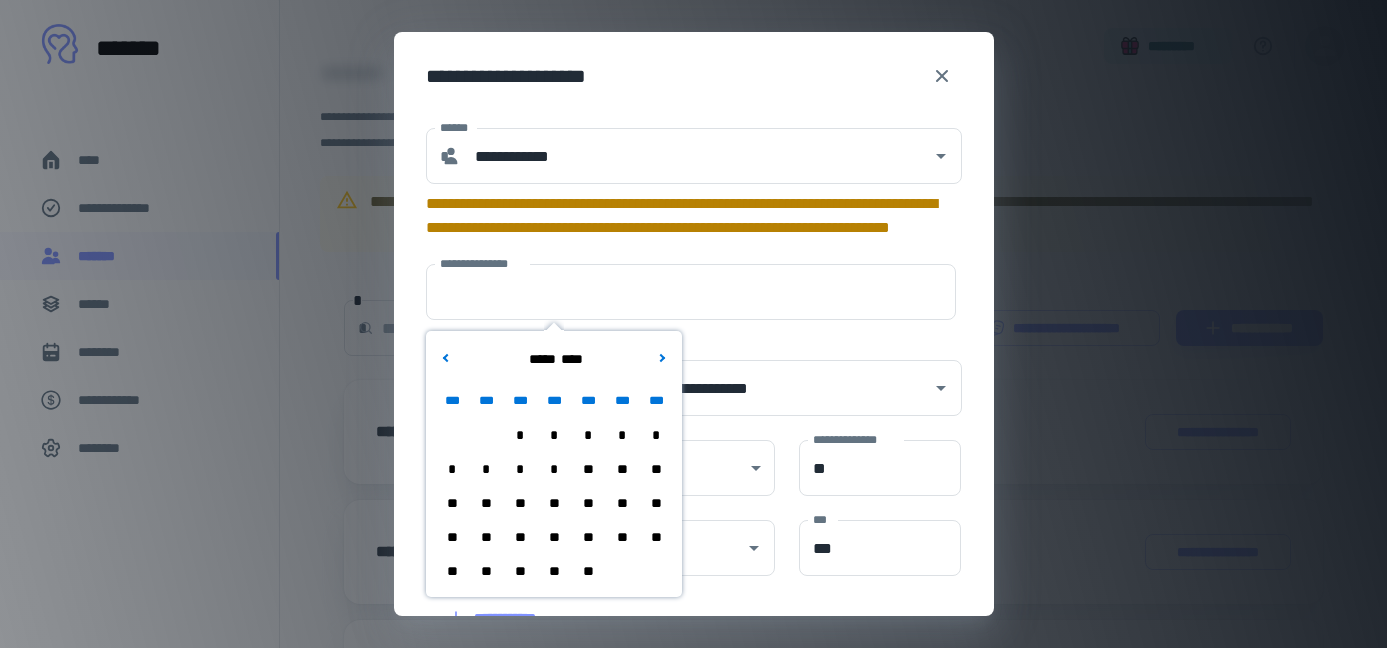 click on "**" at bounding box center [554, 571] 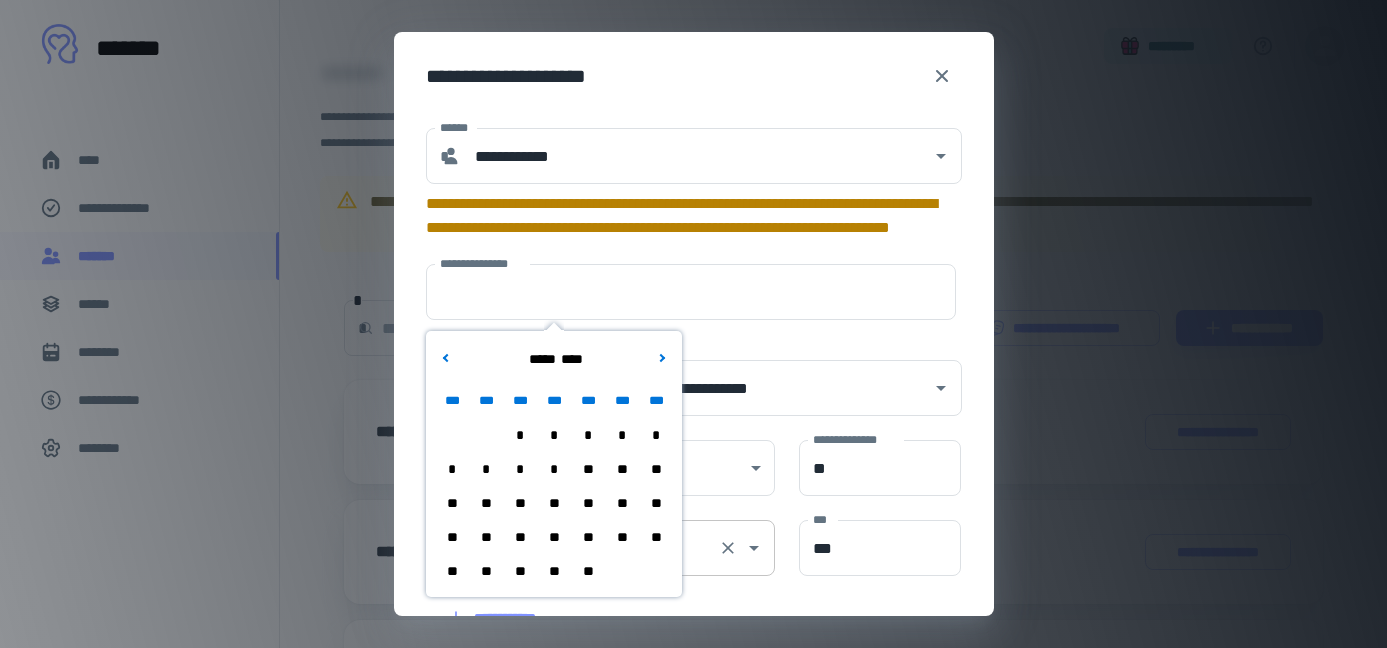 type on "**********" 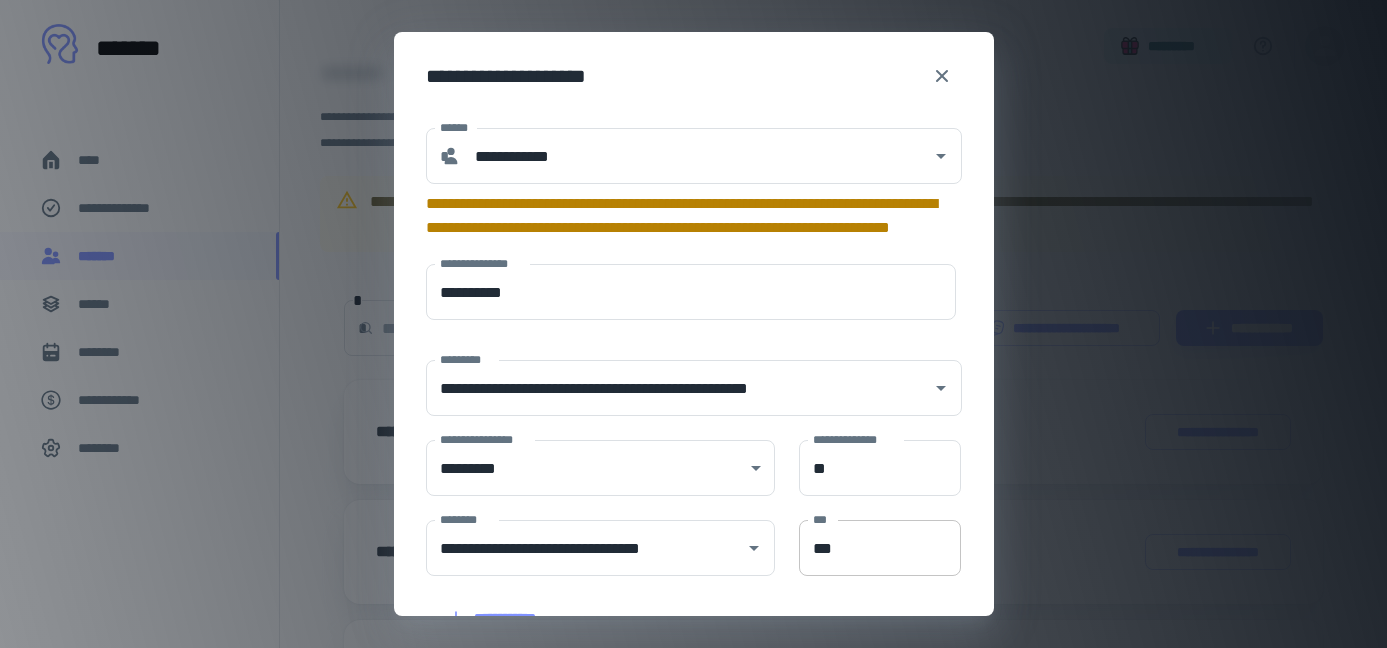 scroll, scrollTop: 358, scrollLeft: 0, axis: vertical 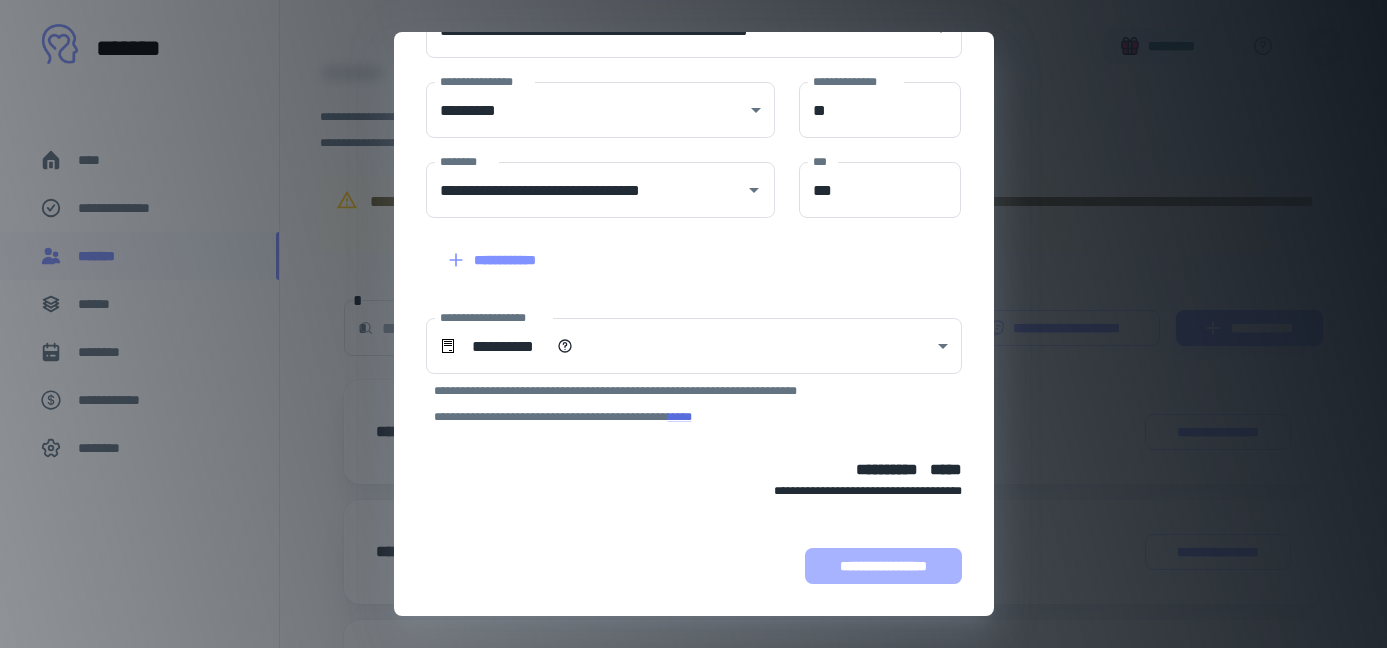 click on "**********" at bounding box center [883, 566] 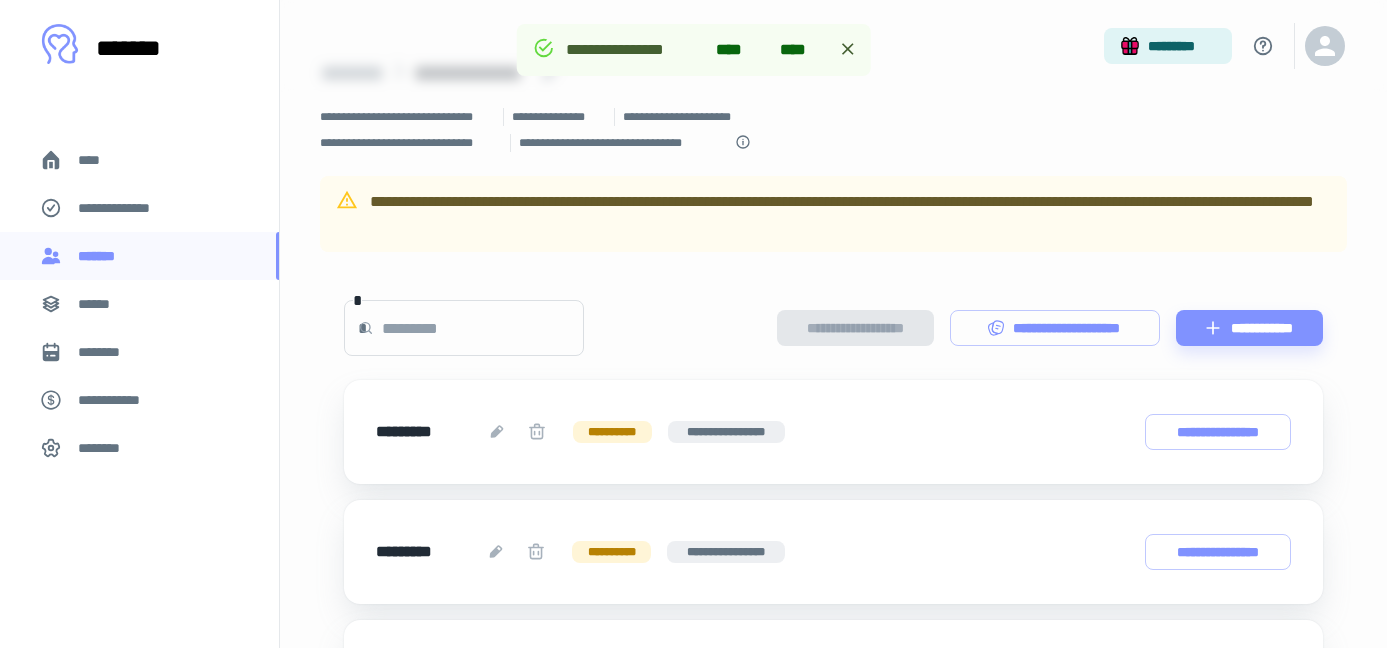 scroll, scrollTop: 484, scrollLeft: 0, axis: vertical 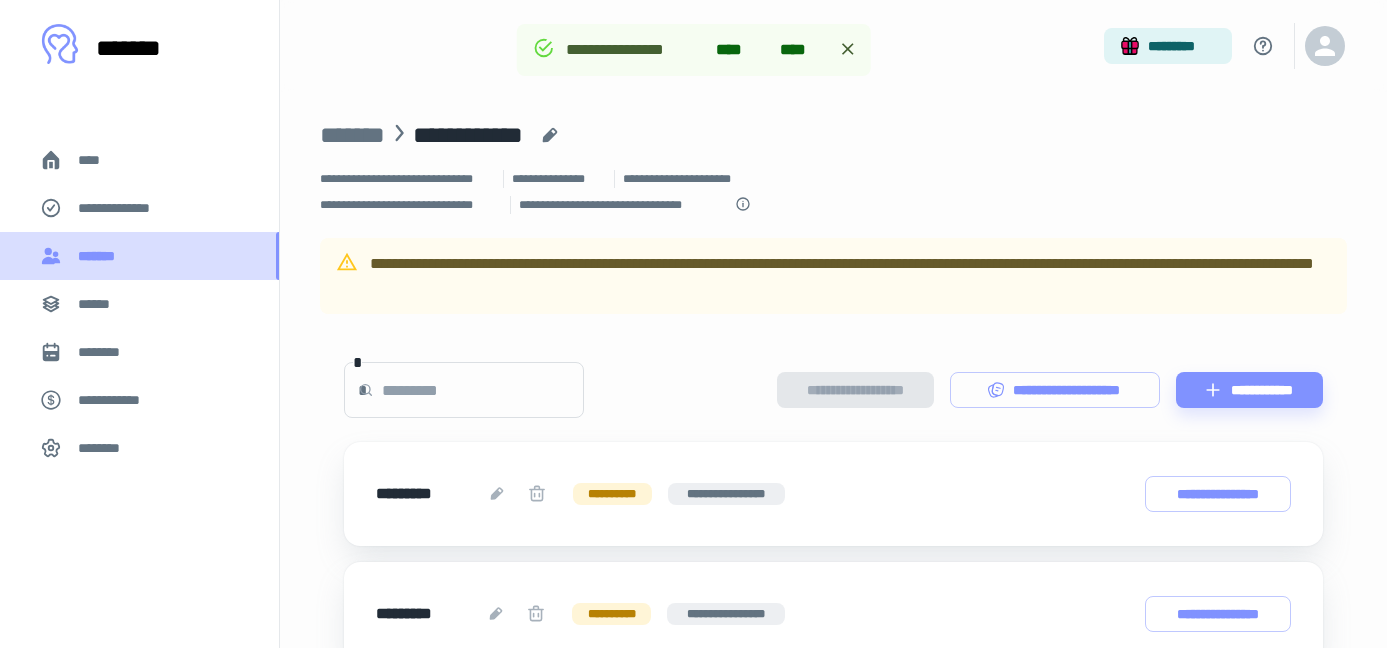 click on "*******" at bounding box center [139, 256] 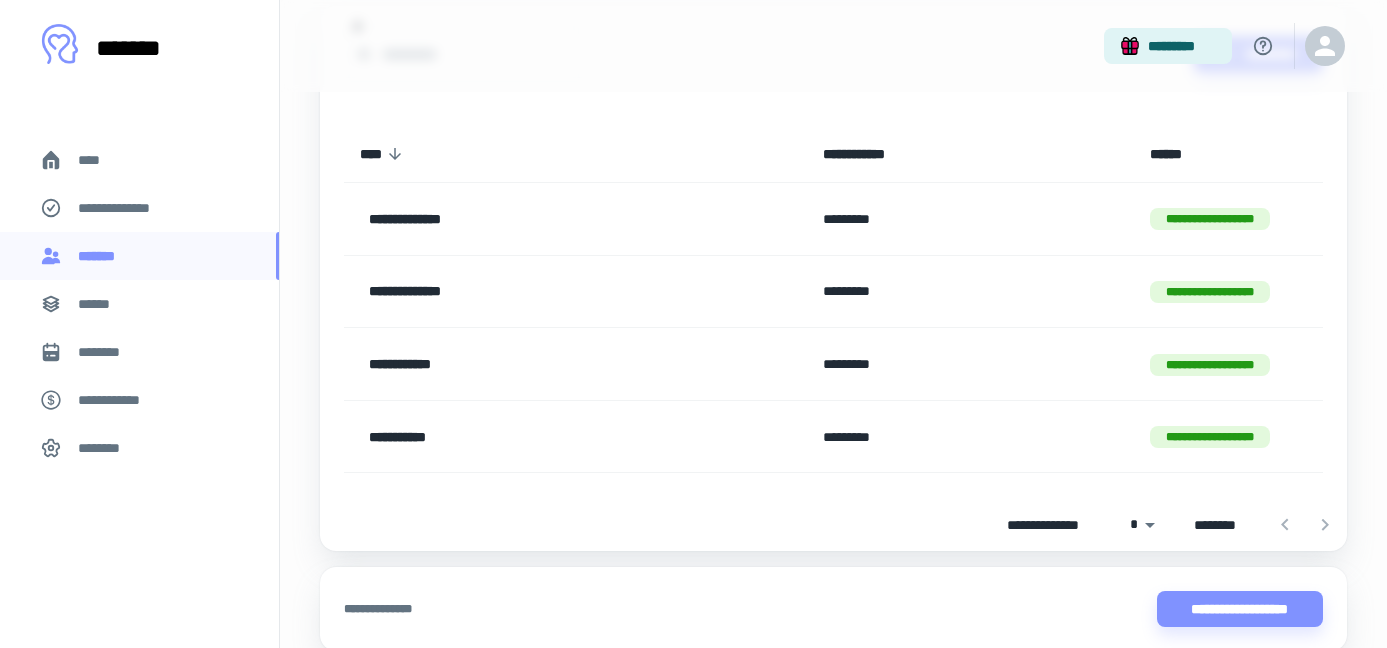 scroll, scrollTop: 236, scrollLeft: 0, axis: vertical 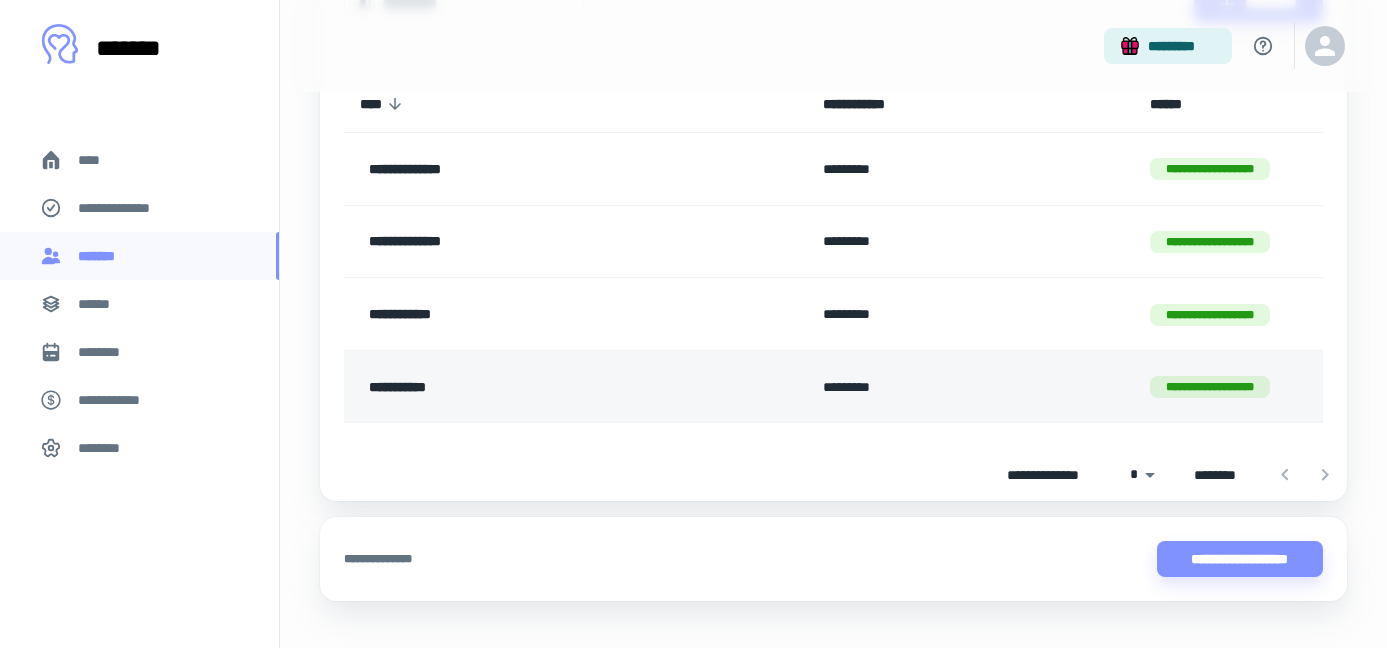 click on "**********" at bounding box center [529, 387] 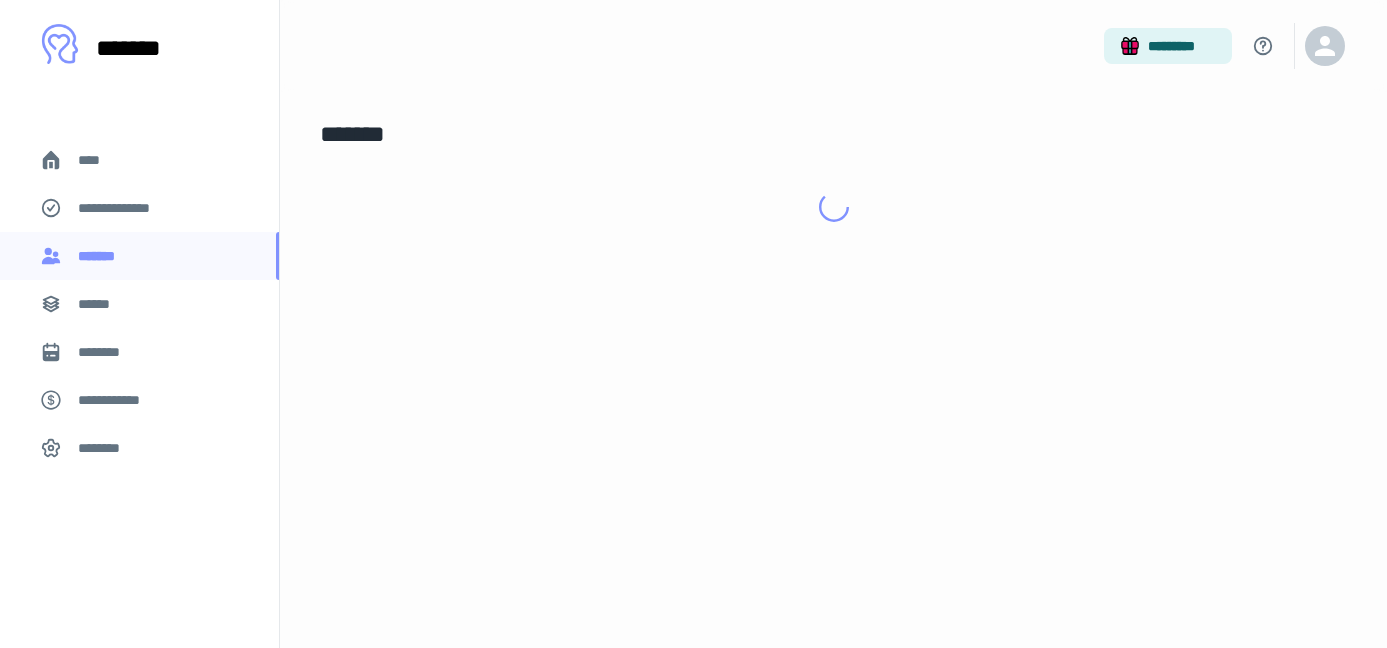 scroll, scrollTop: 0, scrollLeft: 0, axis: both 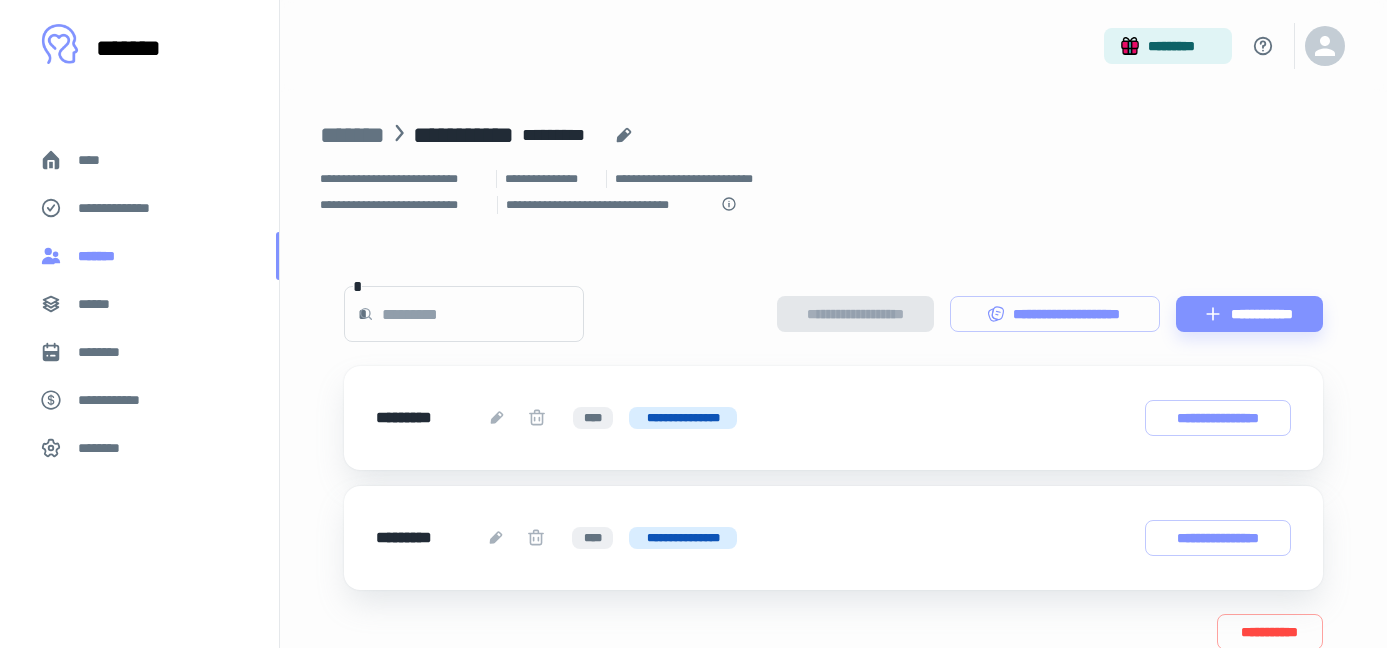 click on "*******" at bounding box center [101, 256] 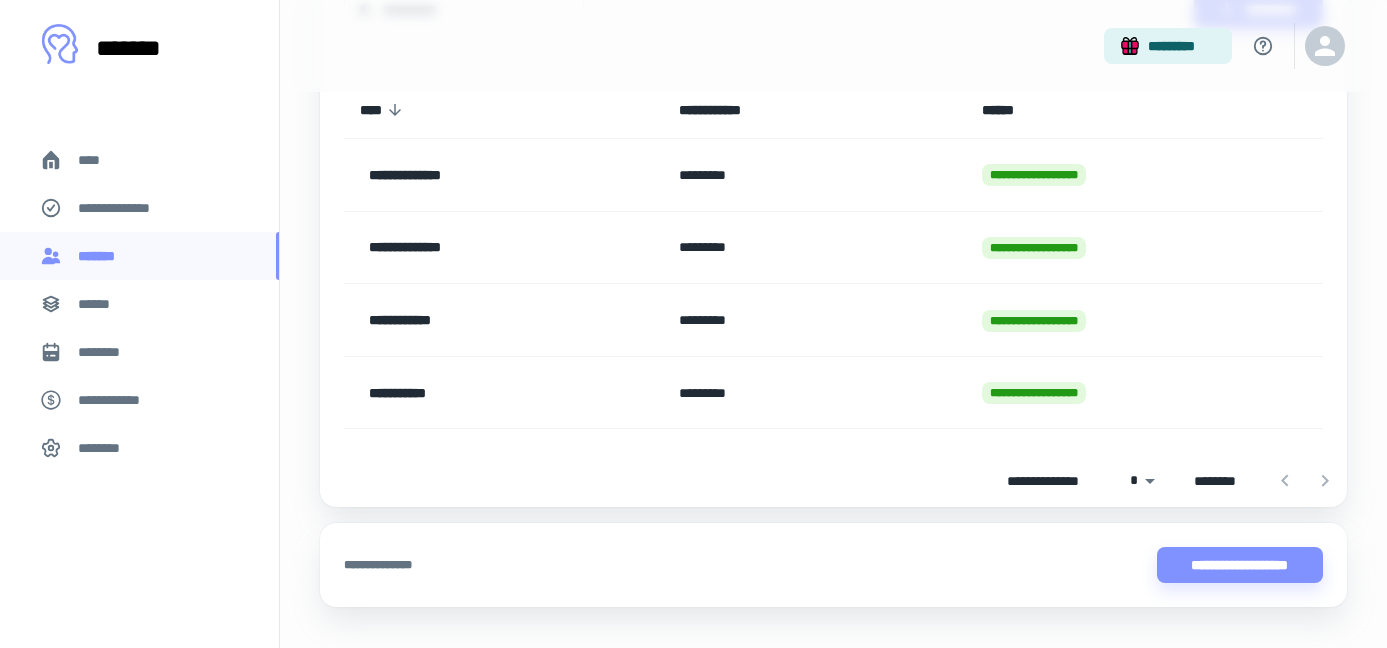 scroll, scrollTop: 269, scrollLeft: 0, axis: vertical 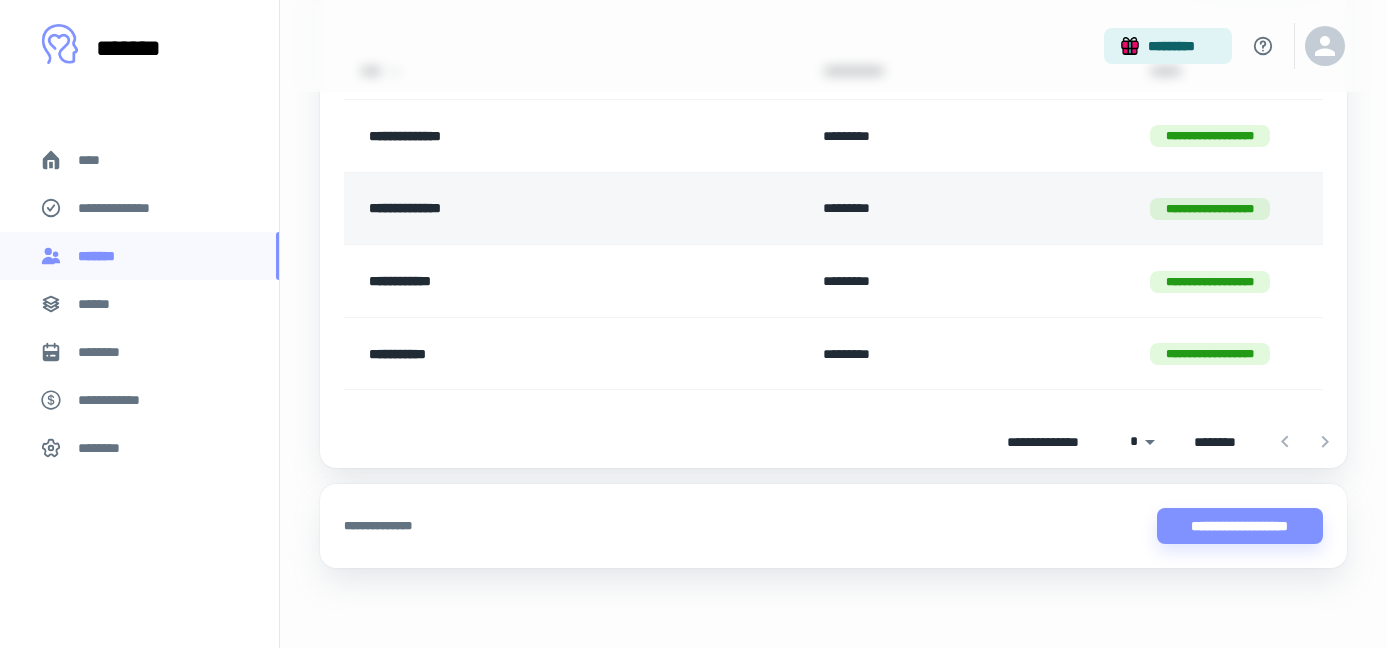 click on "**********" at bounding box center (529, 209) 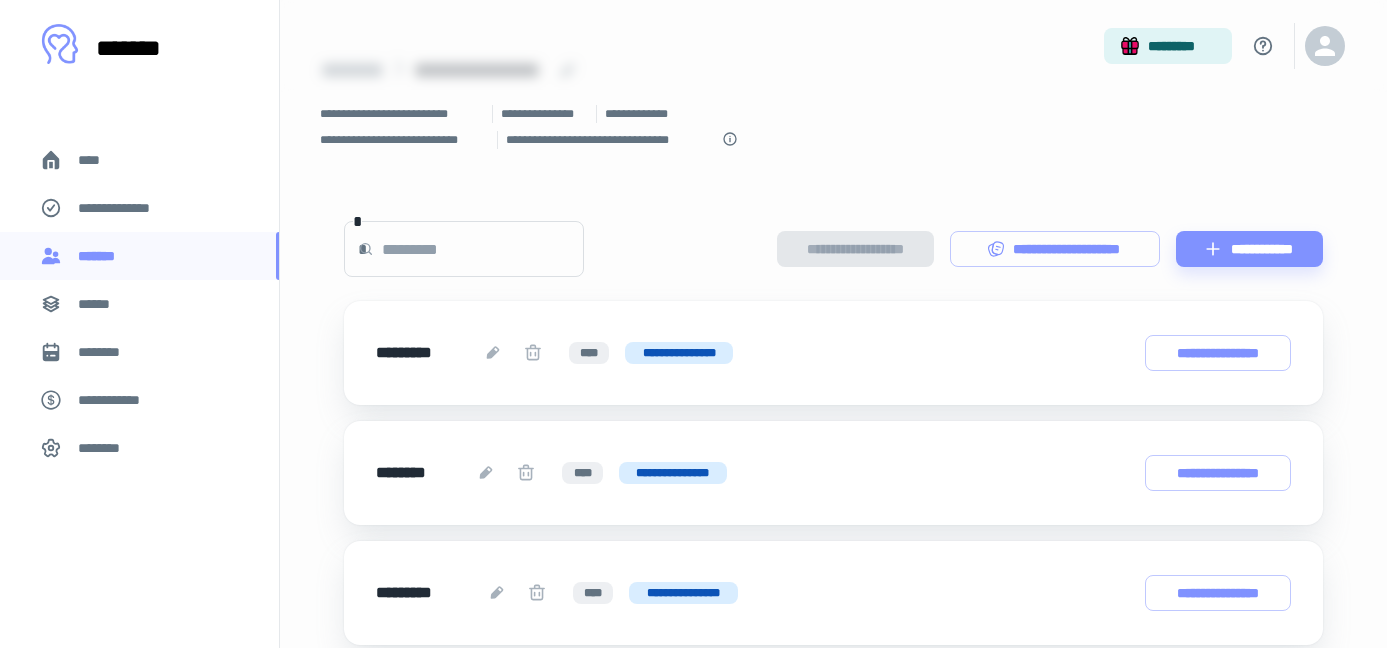scroll, scrollTop: 0, scrollLeft: 0, axis: both 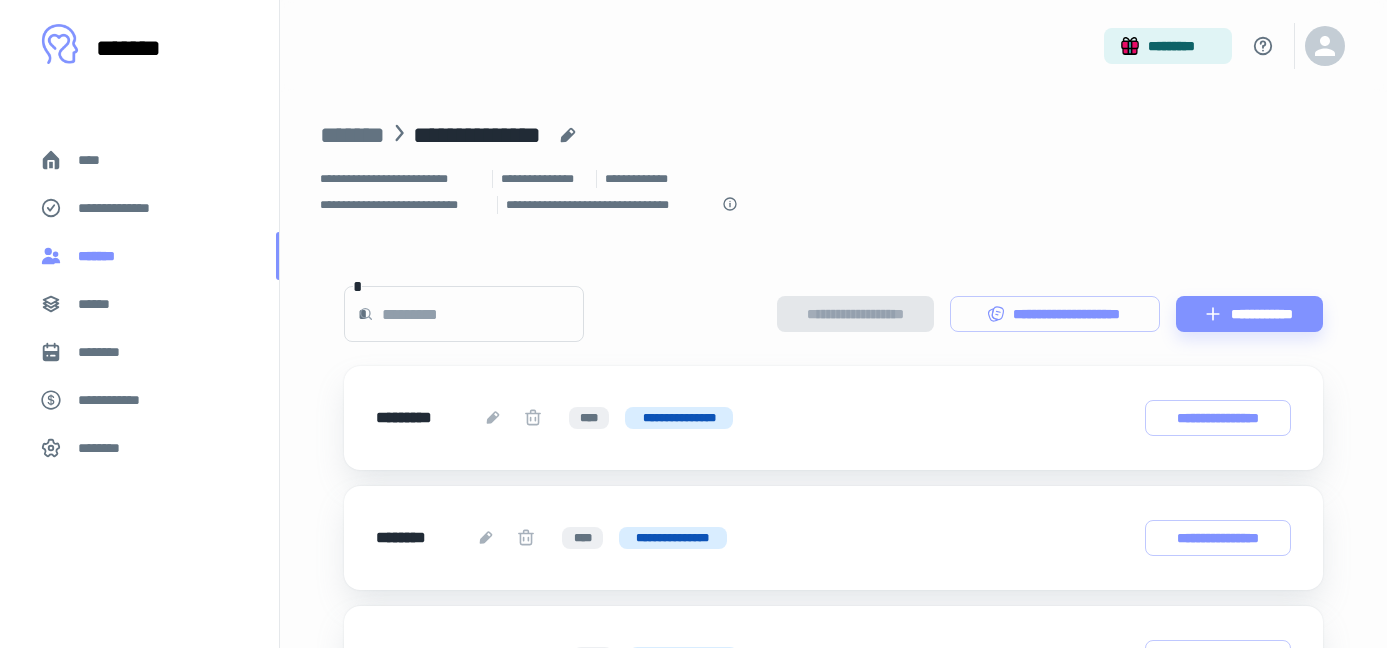 click on "*******" at bounding box center [101, 256] 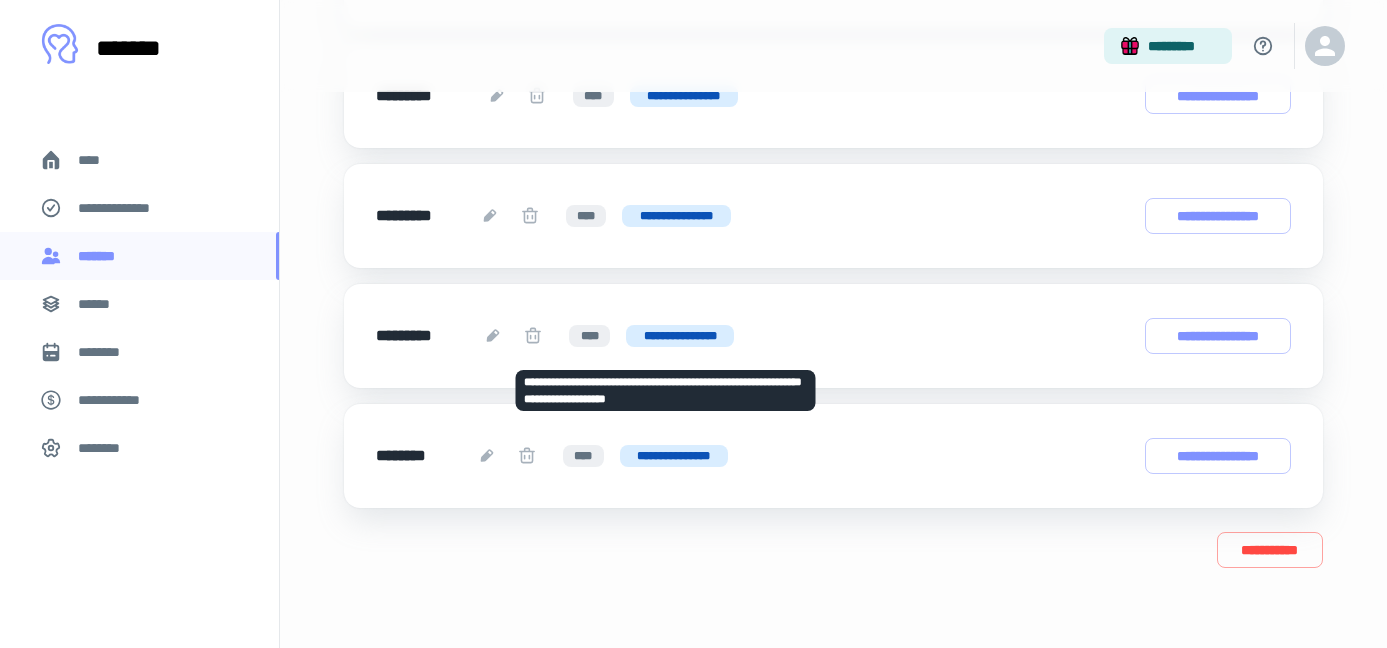 scroll, scrollTop: 0, scrollLeft: 0, axis: both 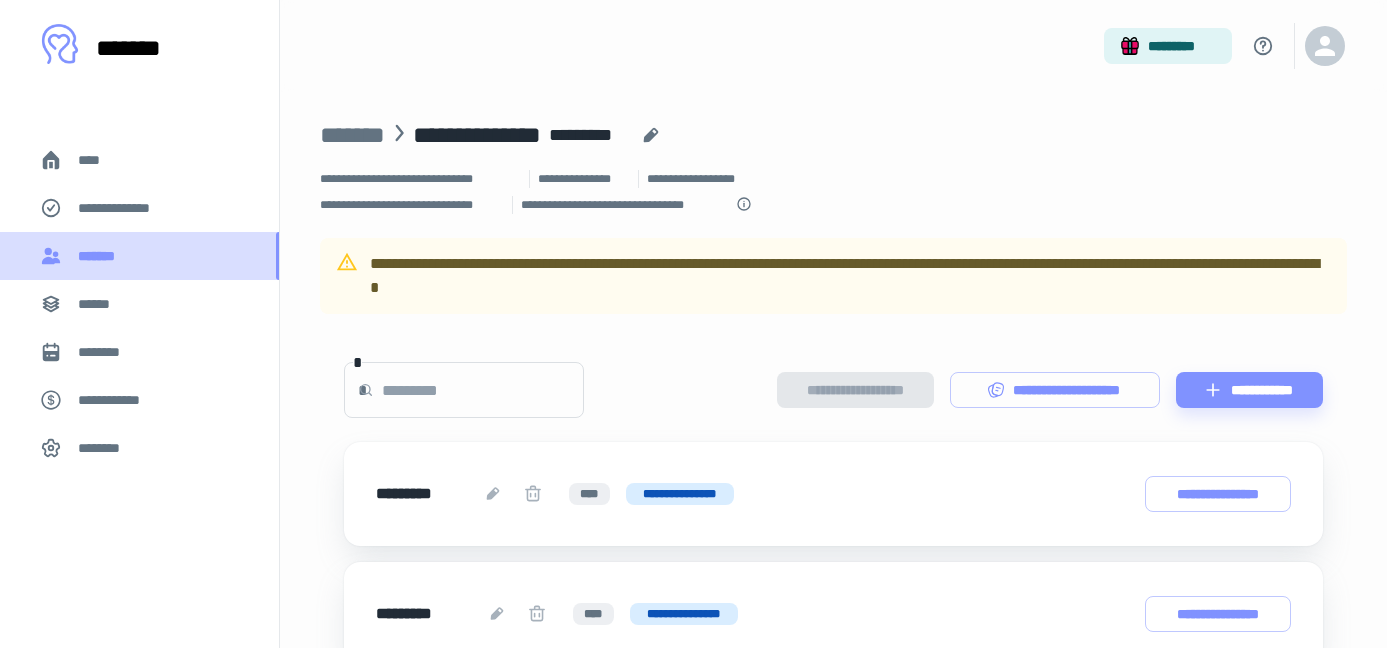 click on "*******" at bounding box center [139, 256] 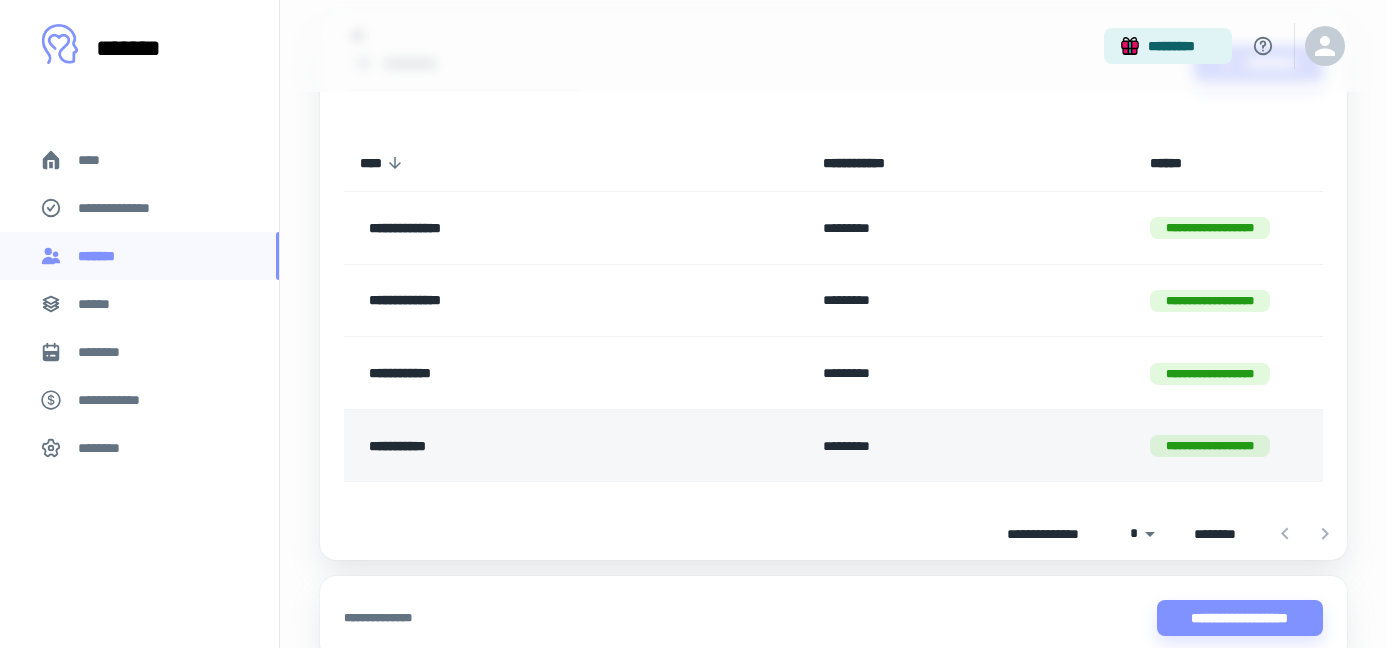scroll, scrollTop: 178, scrollLeft: 0, axis: vertical 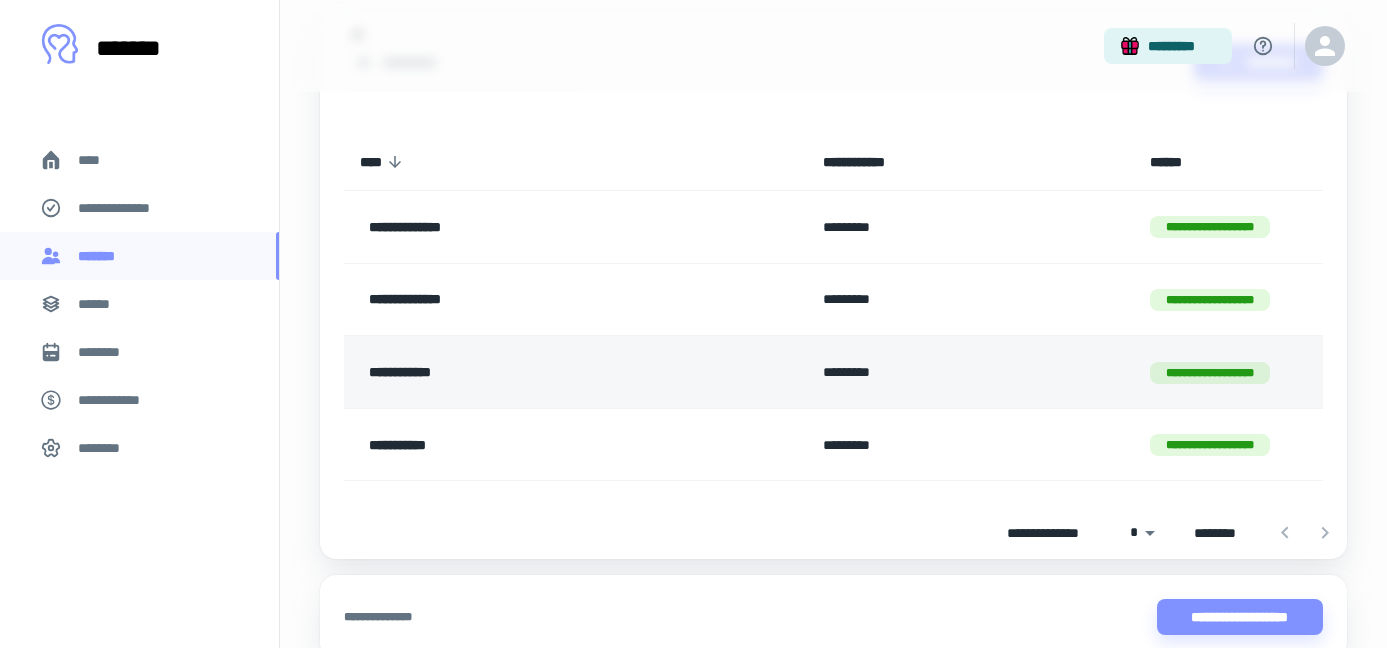 click on "**********" at bounding box center [1228, 372] 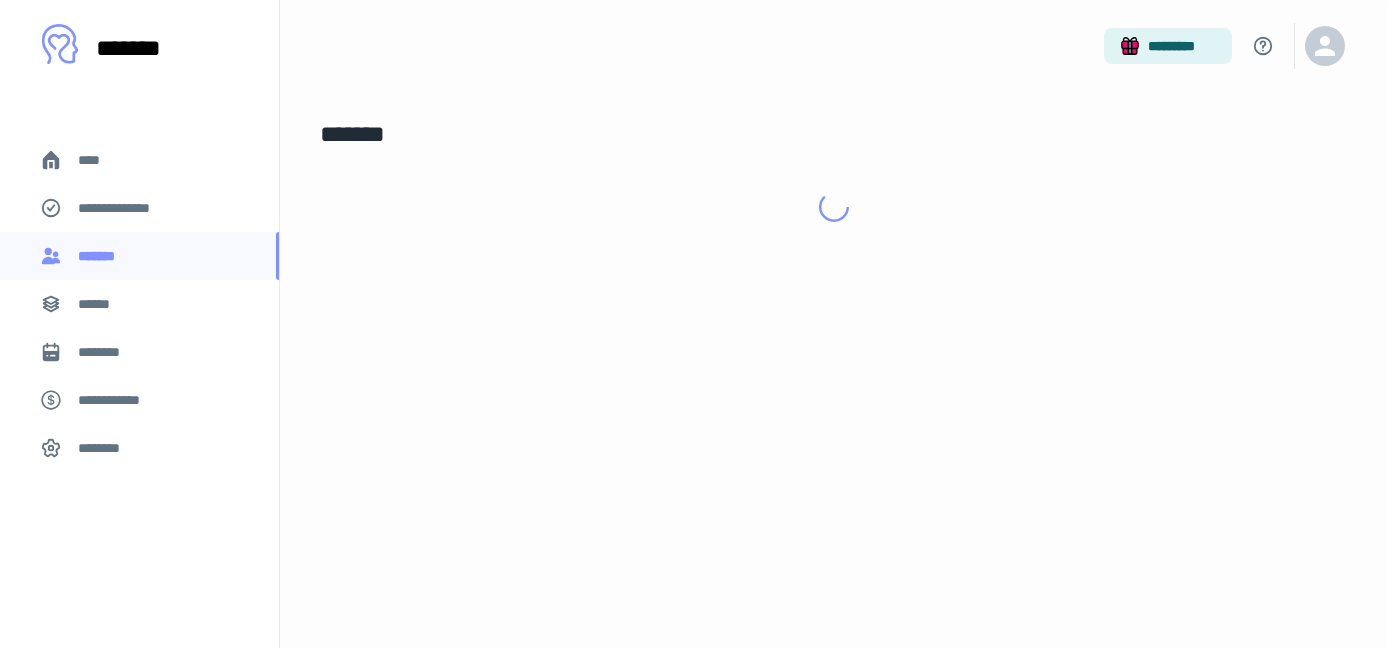 scroll, scrollTop: 0, scrollLeft: 0, axis: both 